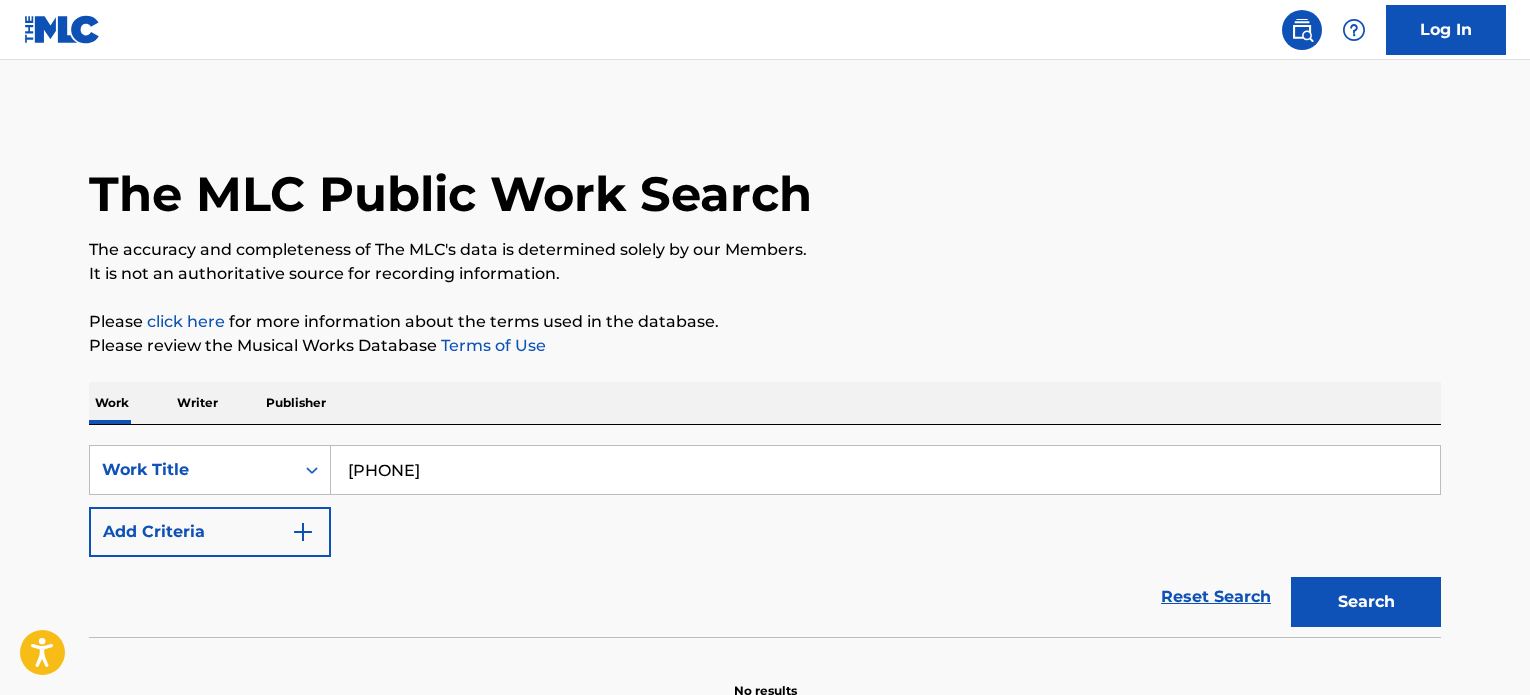 scroll, scrollTop: 44, scrollLeft: 0, axis: vertical 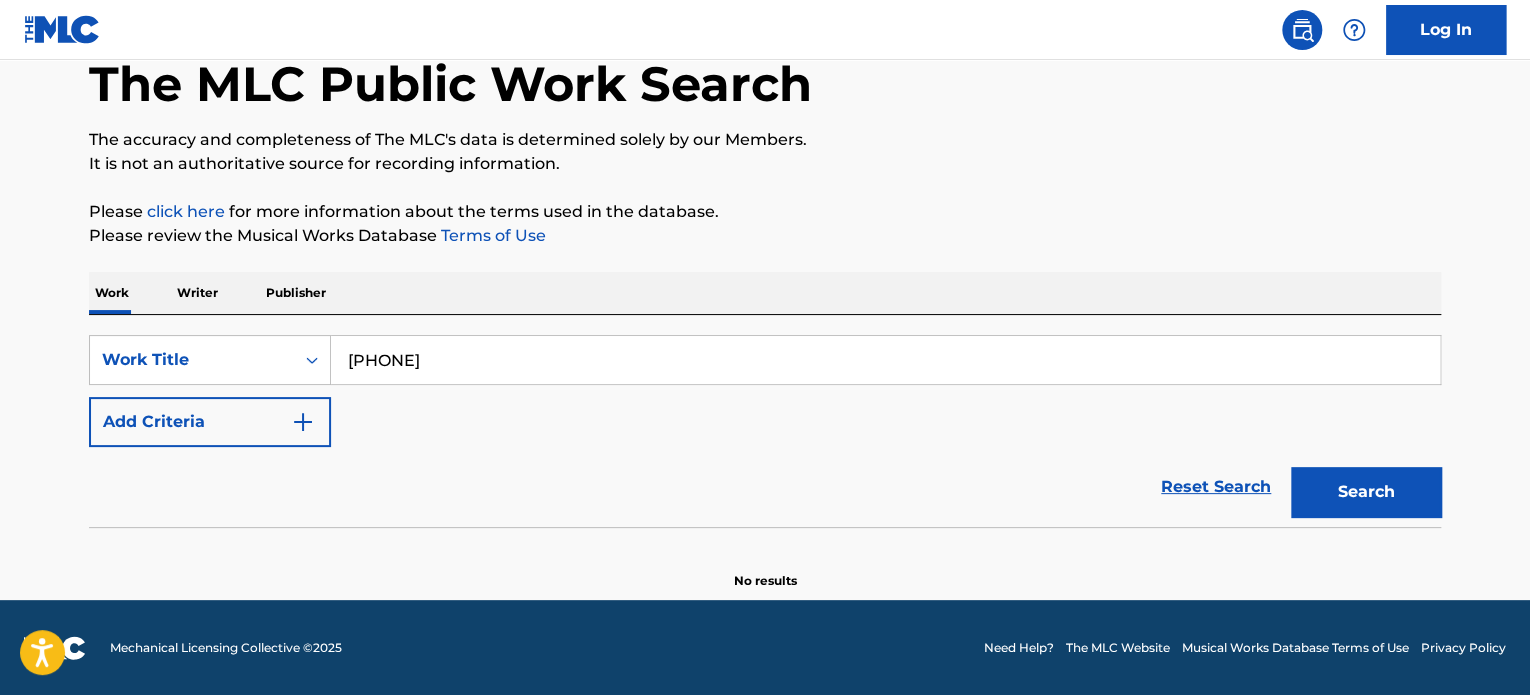 type on "1-800" 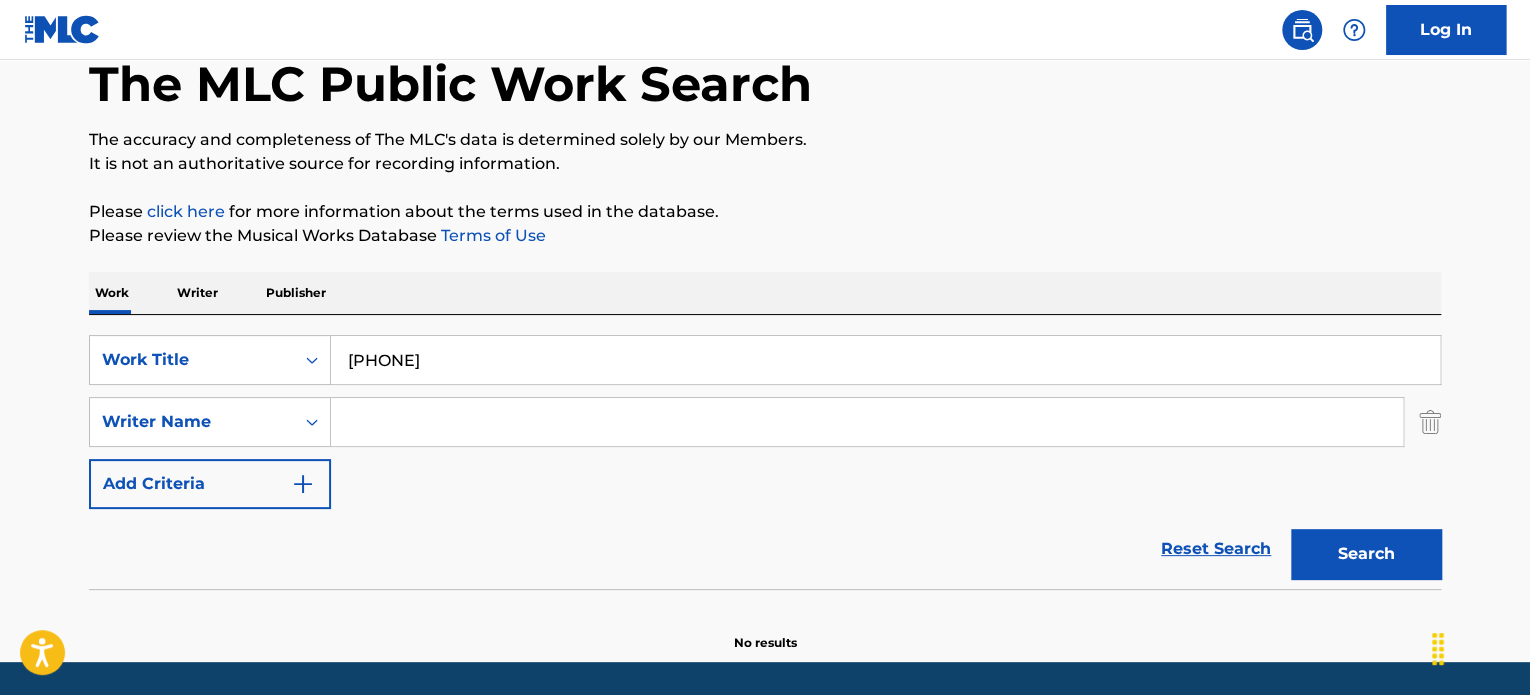 paste on "Geller Jesse Saint John" 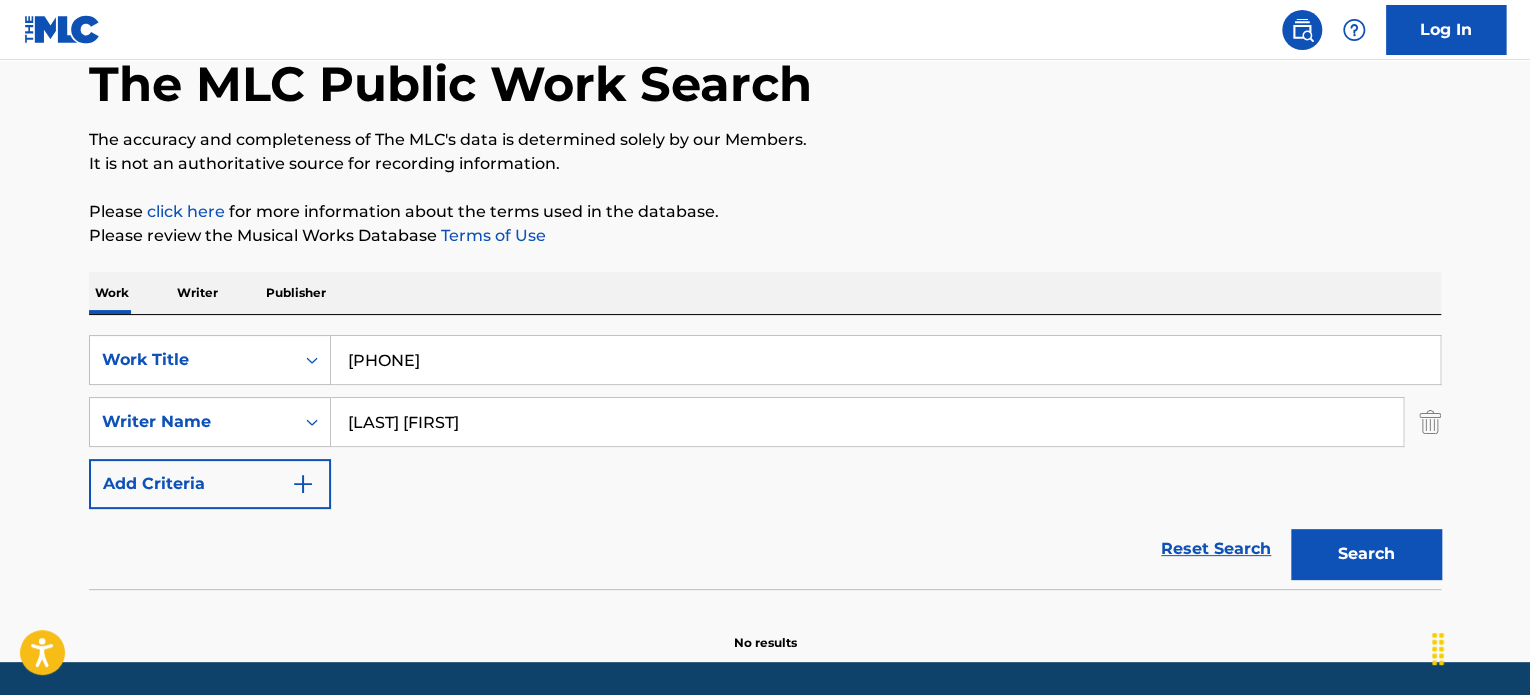 click on "Geller Jesse Saint John" at bounding box center (867, 422) 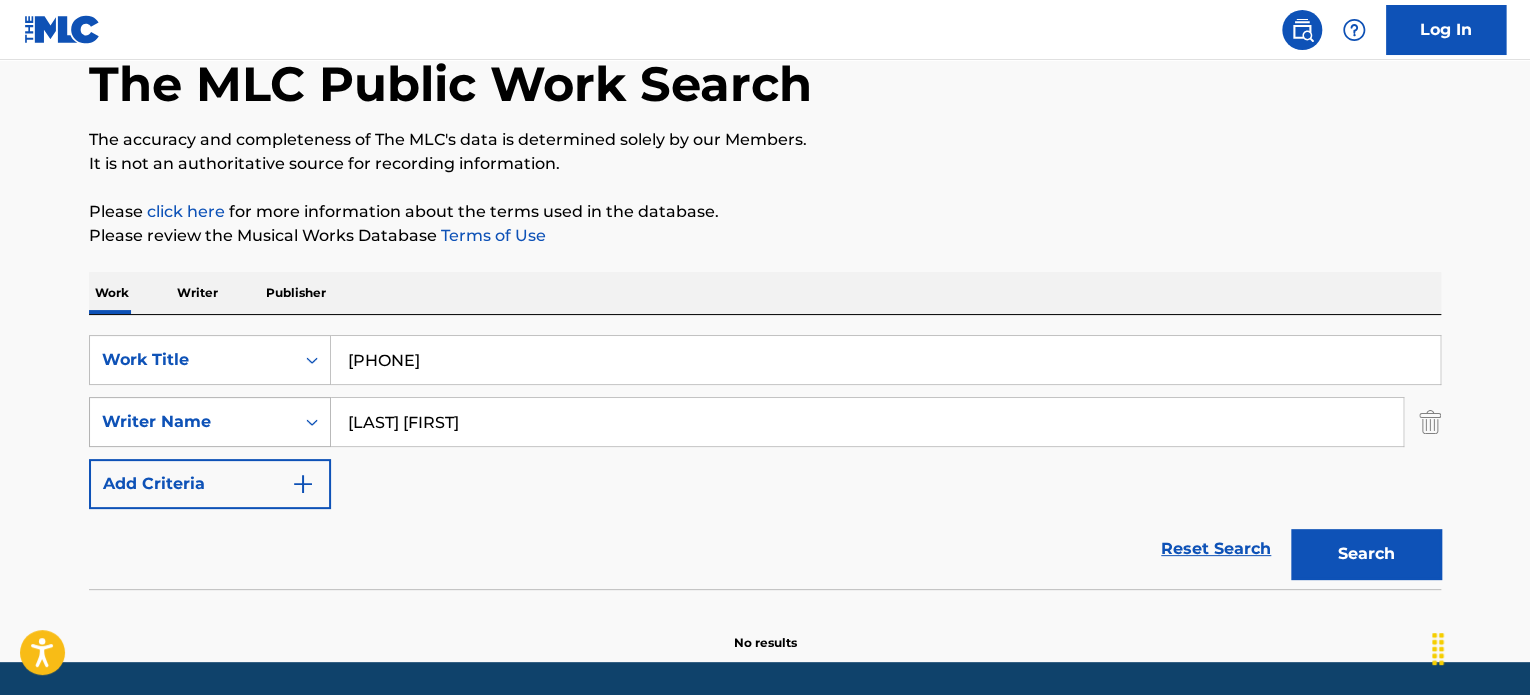 drag, startPoint x: 556, startPoint y: 439, endPoint x: 292, endPoint y: 418, distance: 264.83392 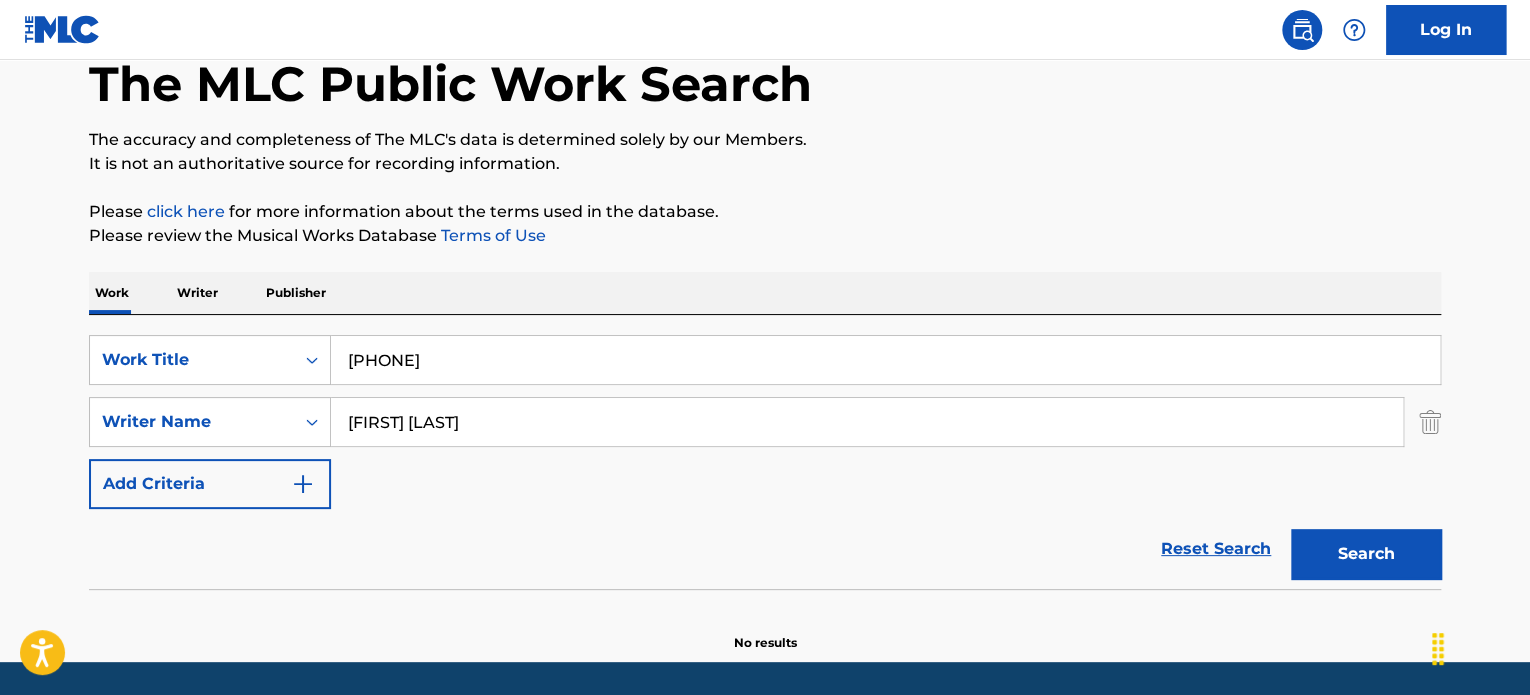 type on "Dold Christian" 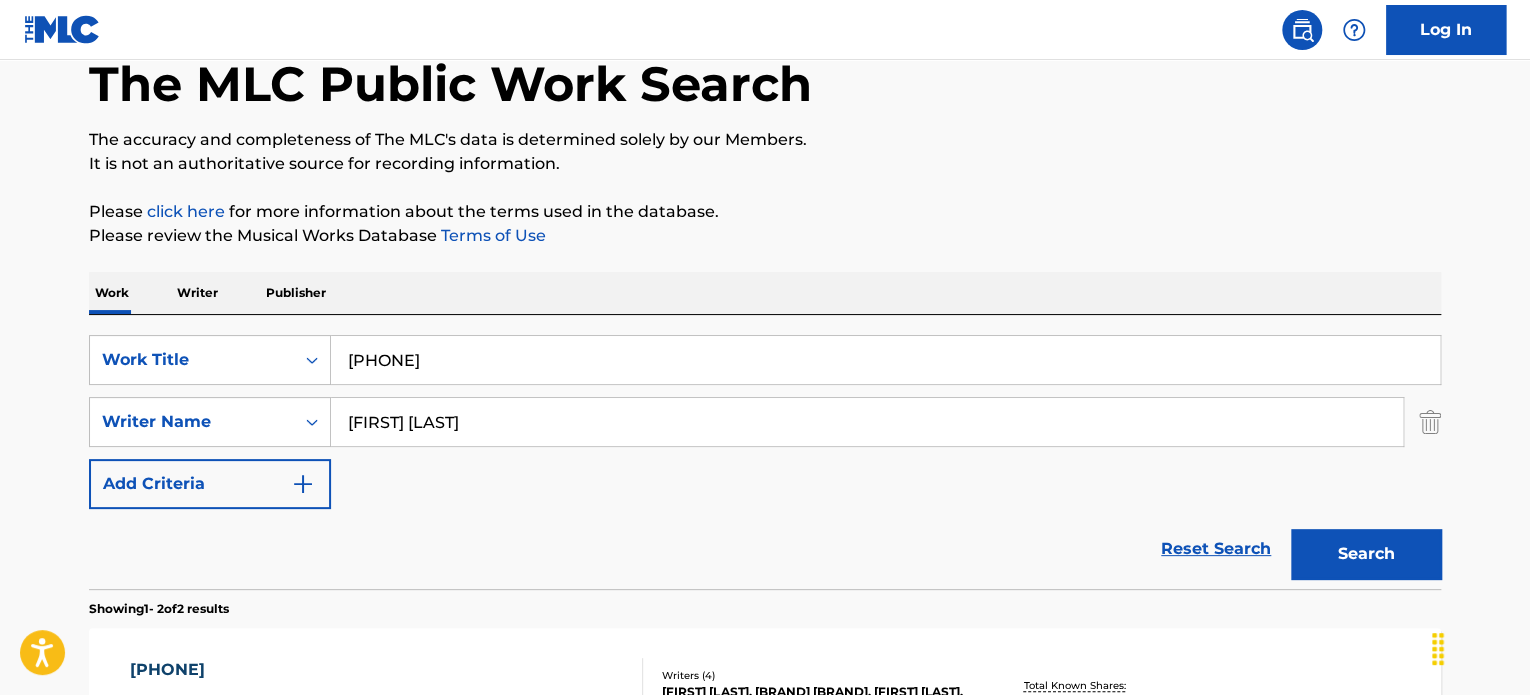 scroll, scrollTop: 210, scrollLeft: 0, axis: vertical 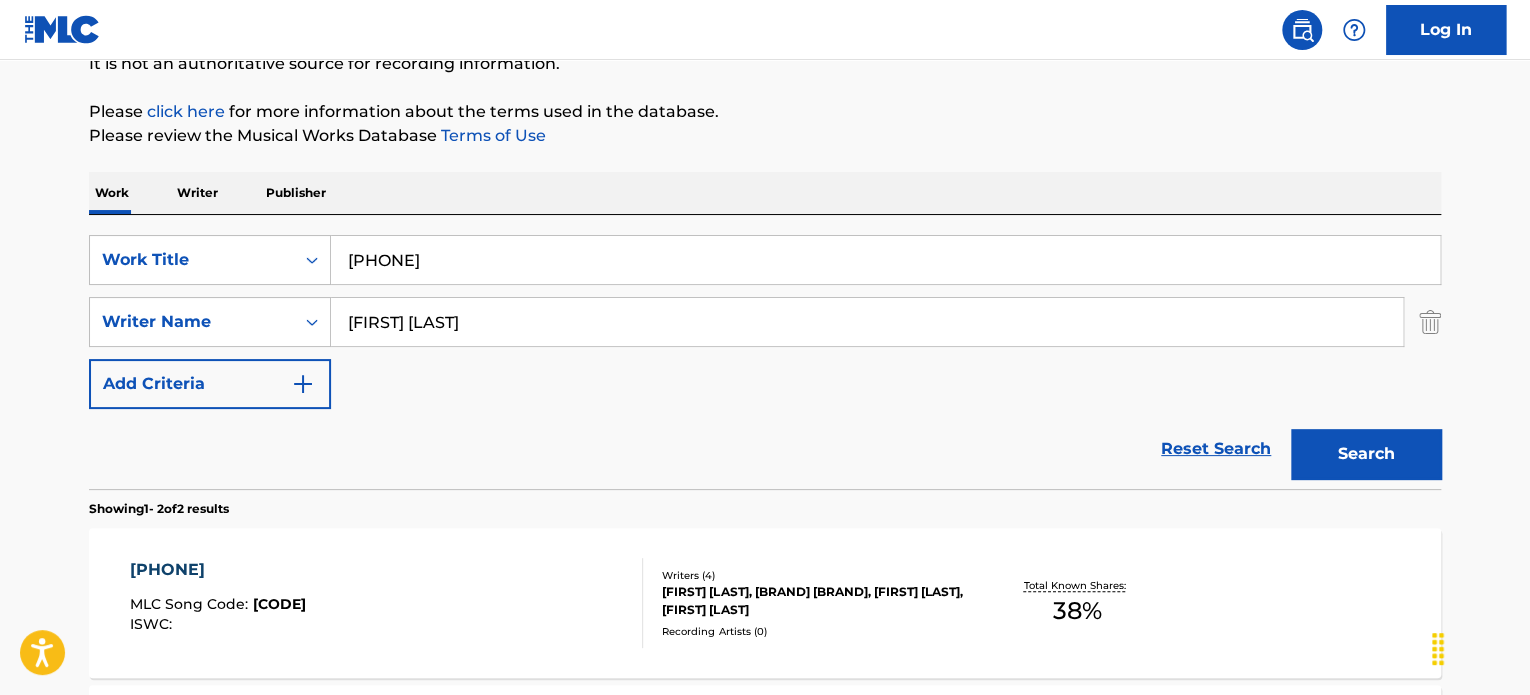 click on "Writers ( 4 )" at bounding box center [813, 575] 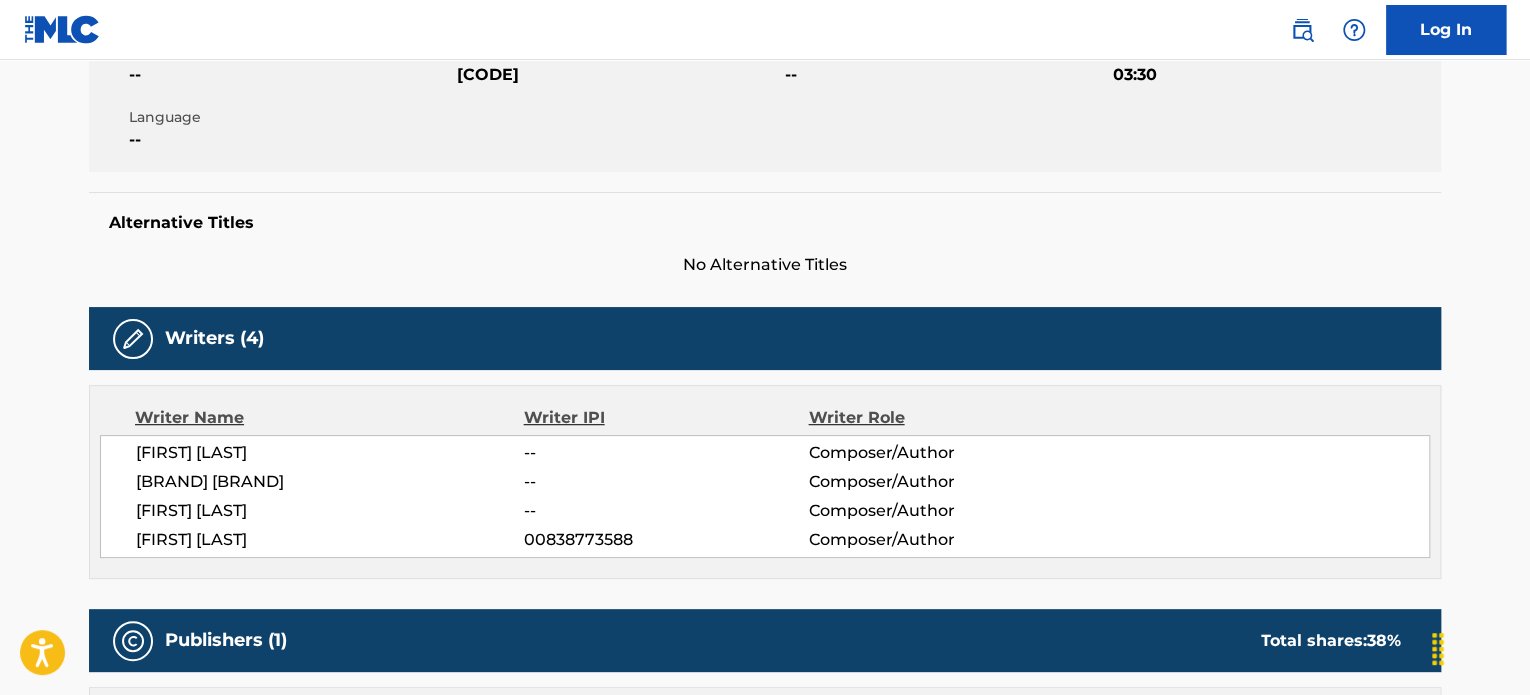 scroll, scrollTop: 400, scrollLeft: 0, axis: vertical 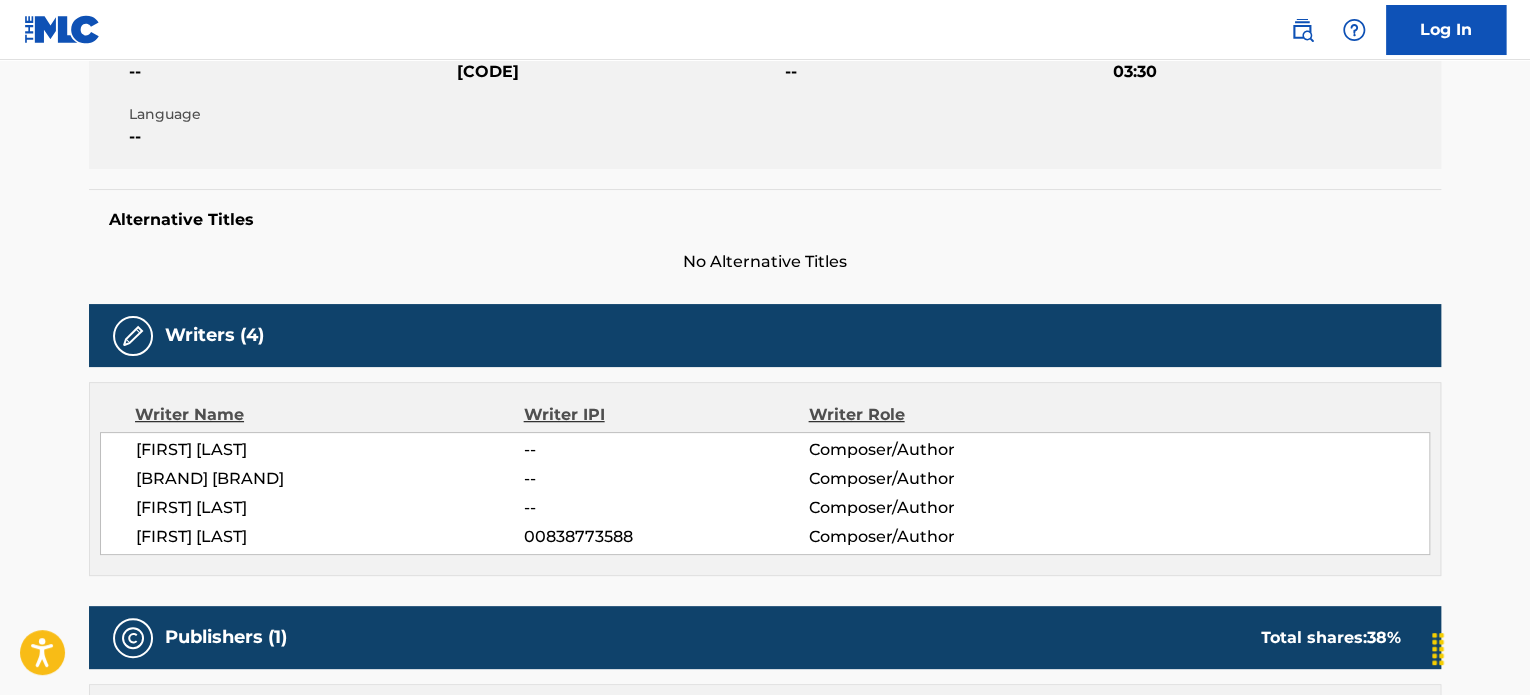 click on "IRONMOUSE IRONMOUSE" at bounding box center [330, 479] 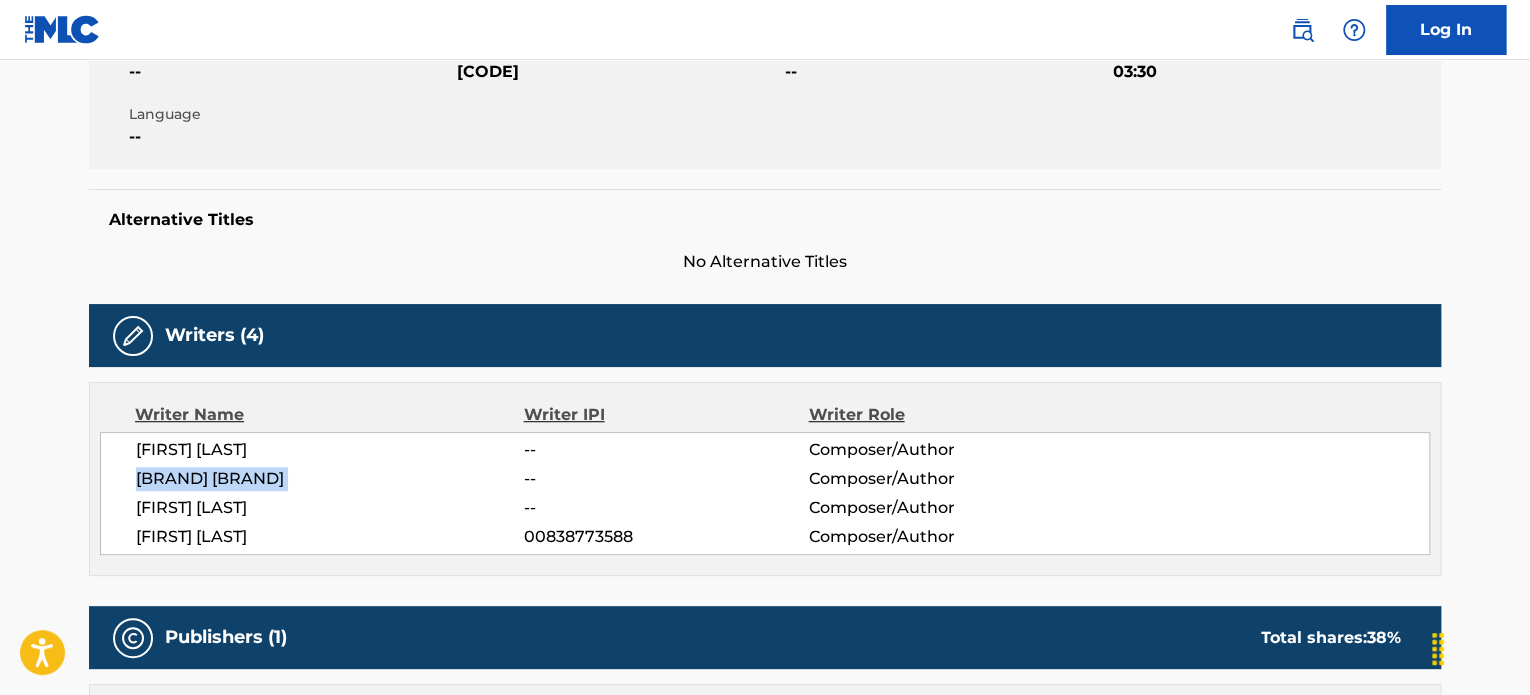 click on "IRONMOUSE IRONMOUSE" at bounding box center (330, 479) 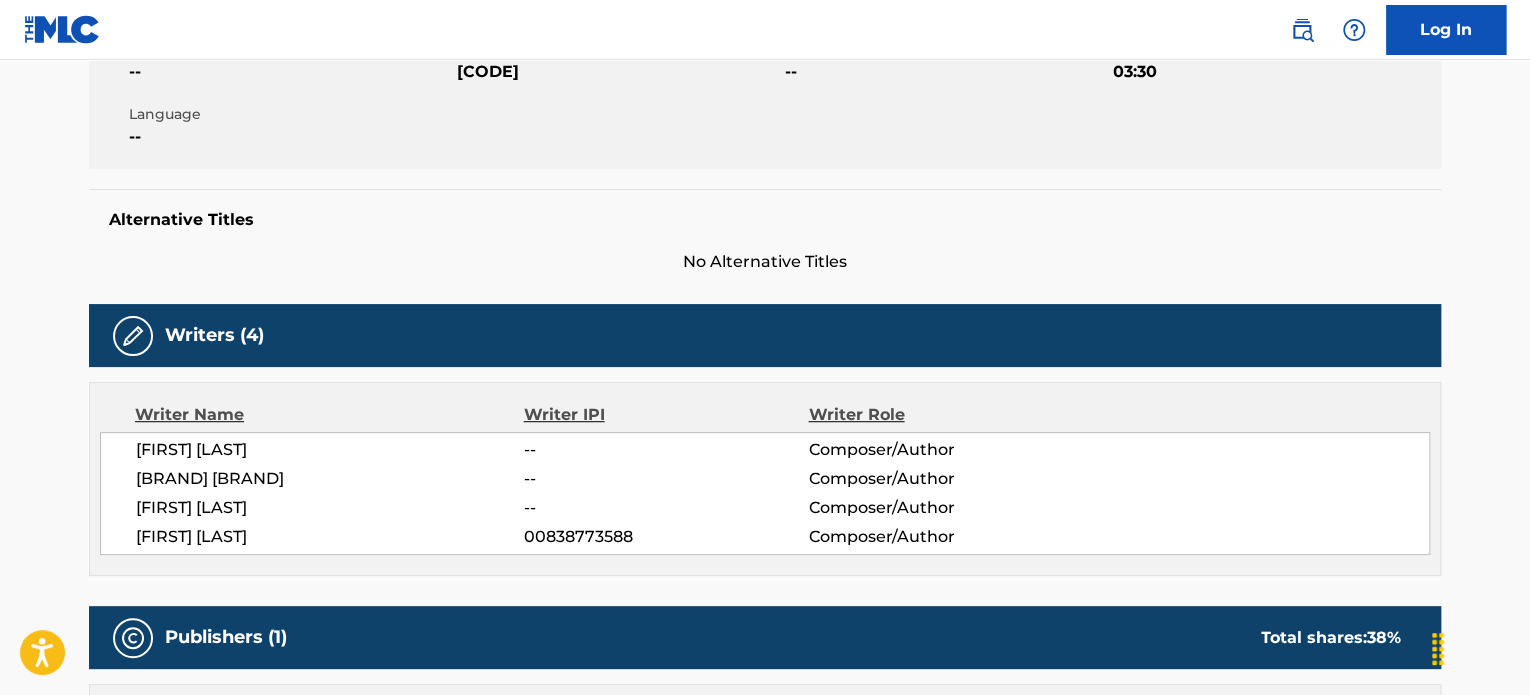 drag, startPoint x: 245, startPoint y: 477, endPoint x: 685, endPoint y: 475, distance: 440.00455 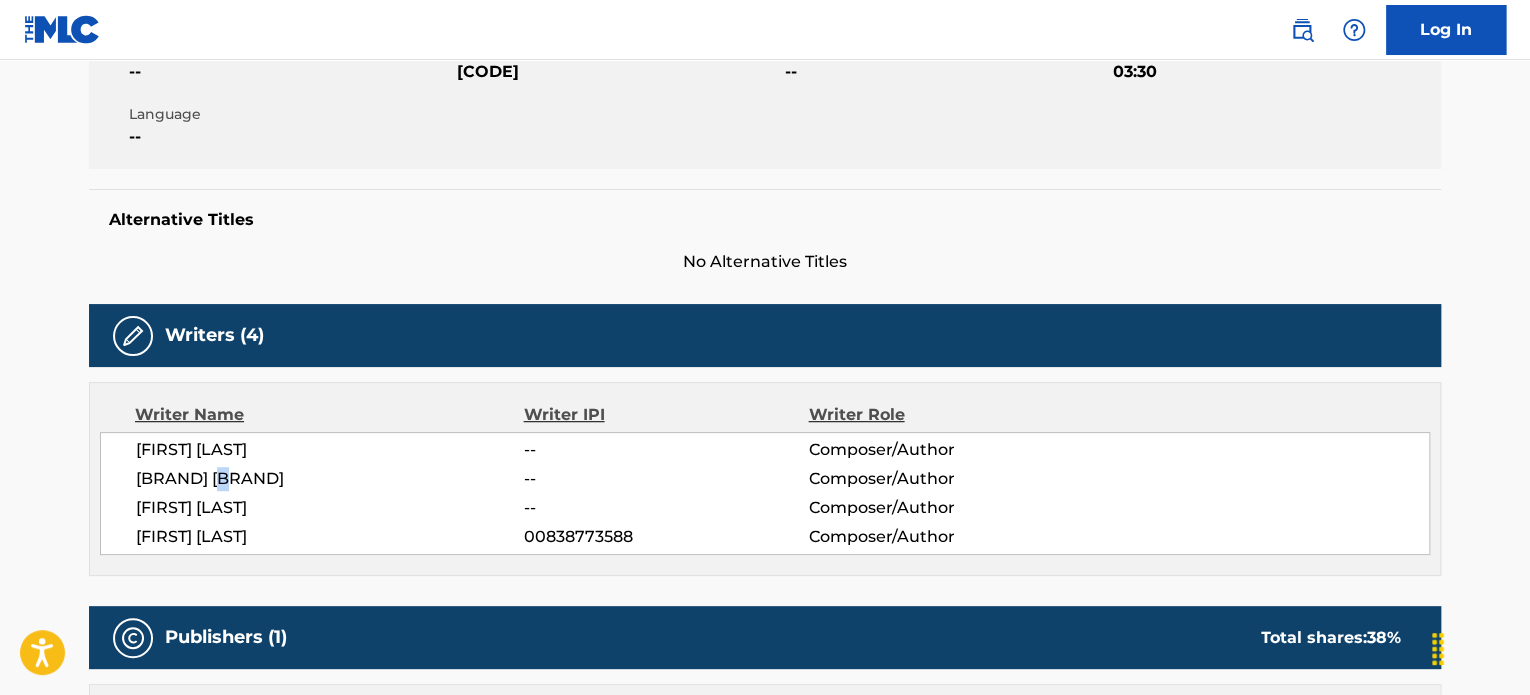 click on "IRONMOUSE IRONMOUSE" at bounding box center [330, 479] 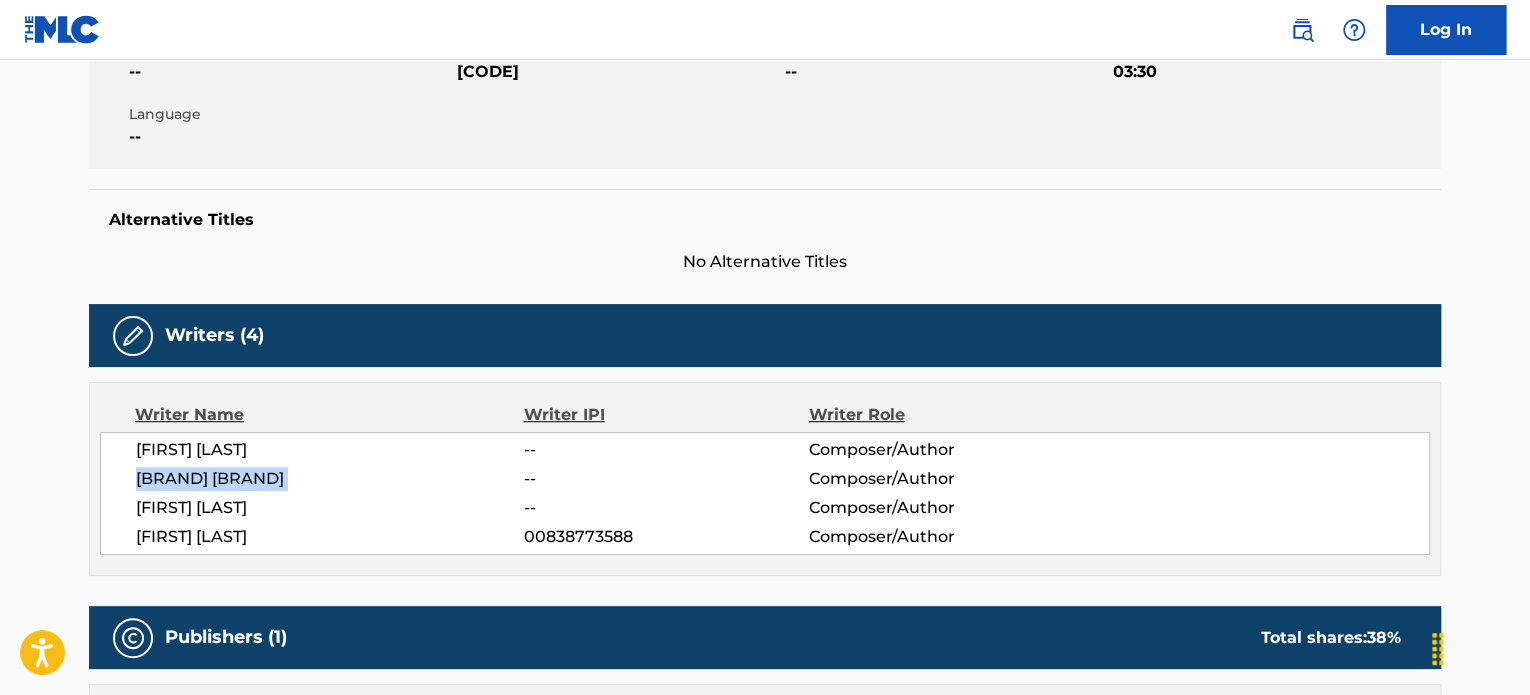 click on "IRONMOUSE IRONMOUSE" at bounding box center [330, 479] 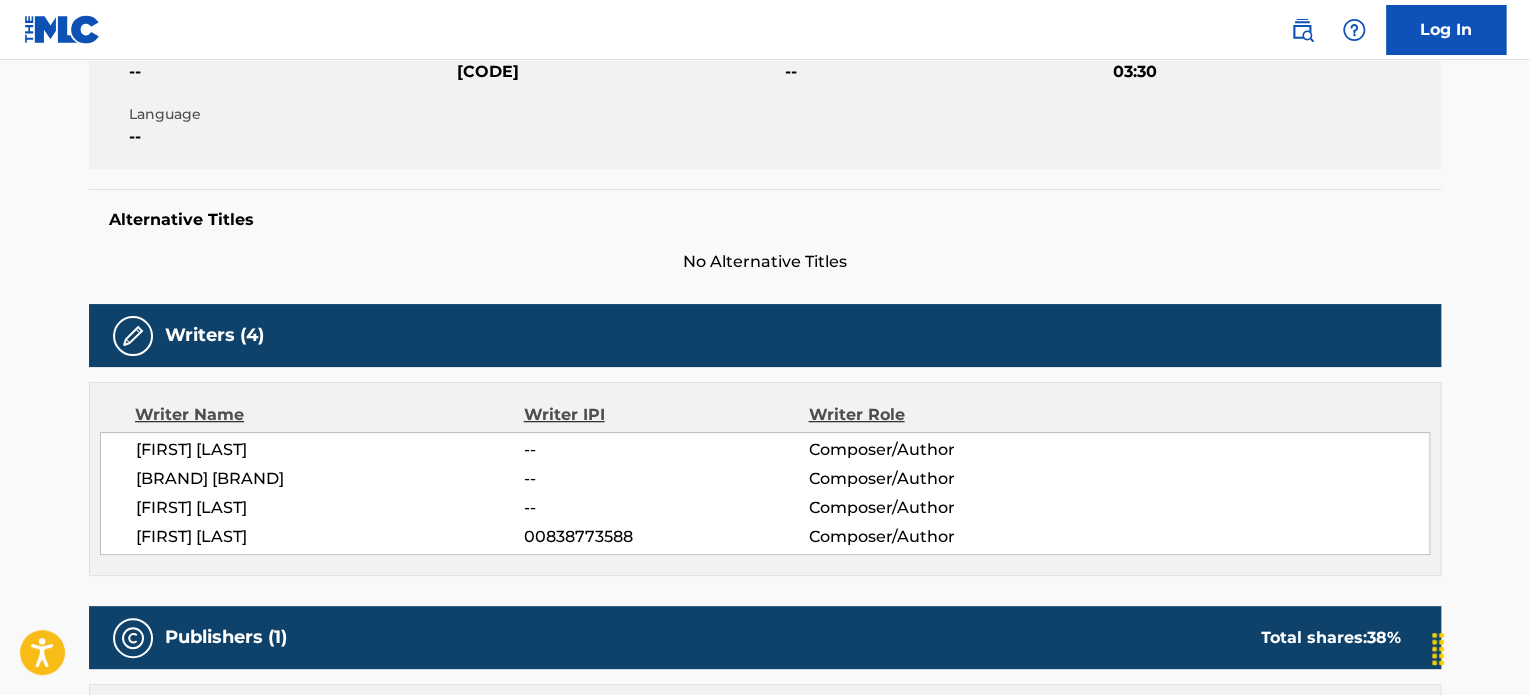 click on "Writers   (4)" at bounding box center [765, 335] 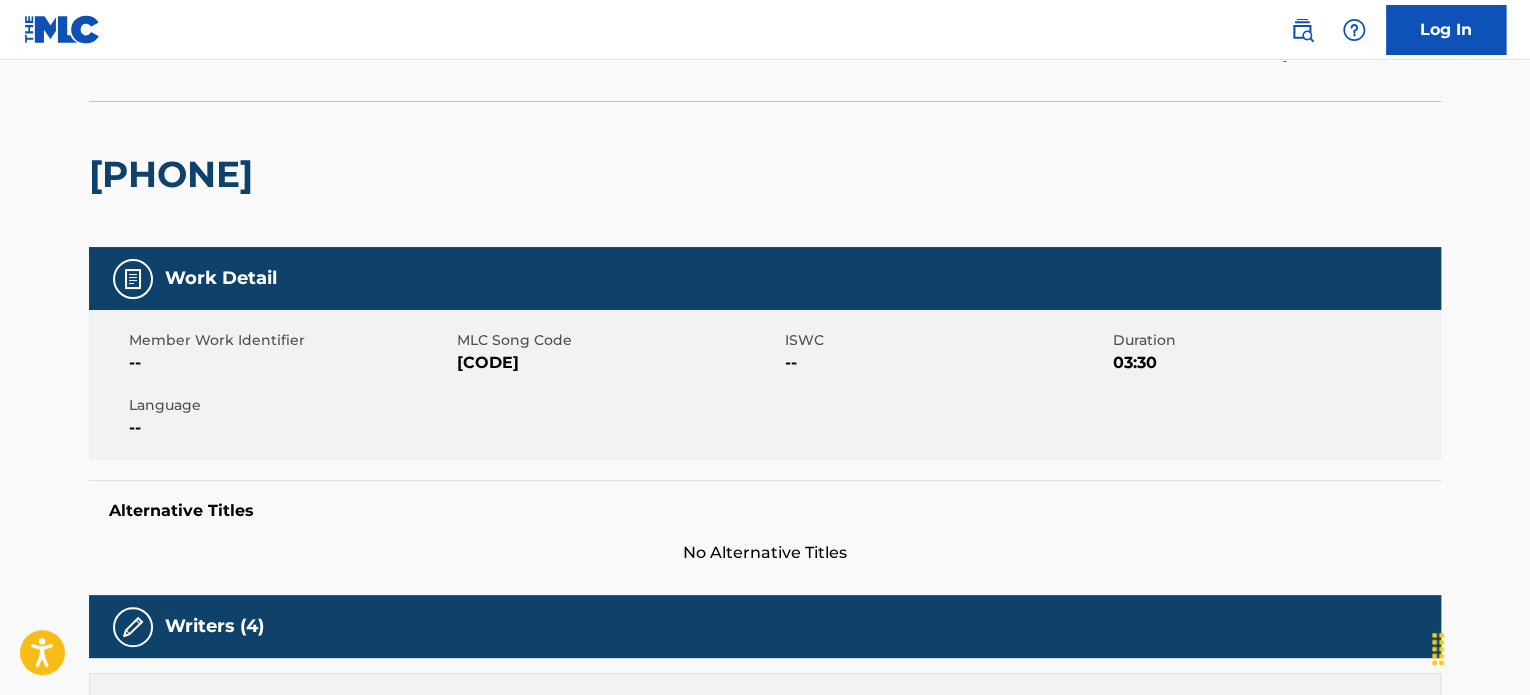 scroll, scrollTop: 0, scrollLeft: 0, axis: both 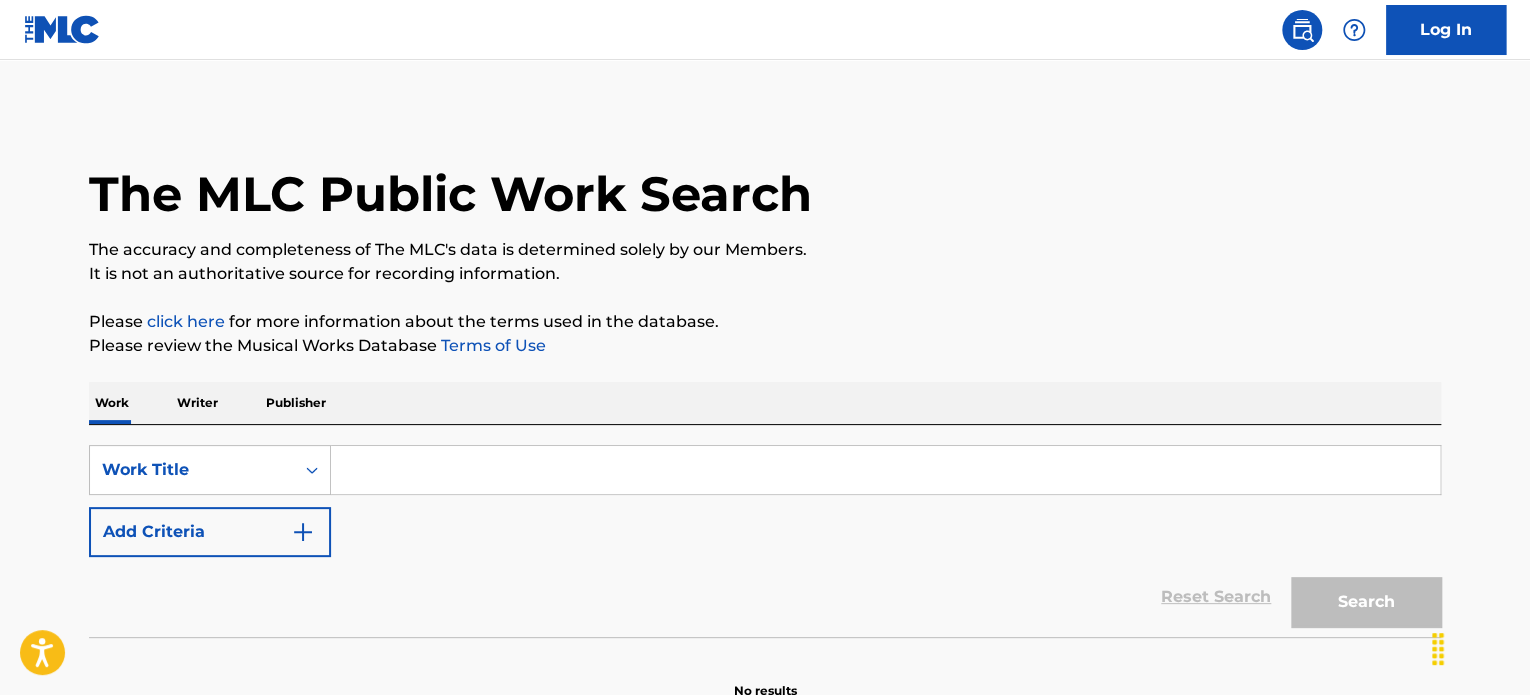 paste on "LITTLE [CITY]" 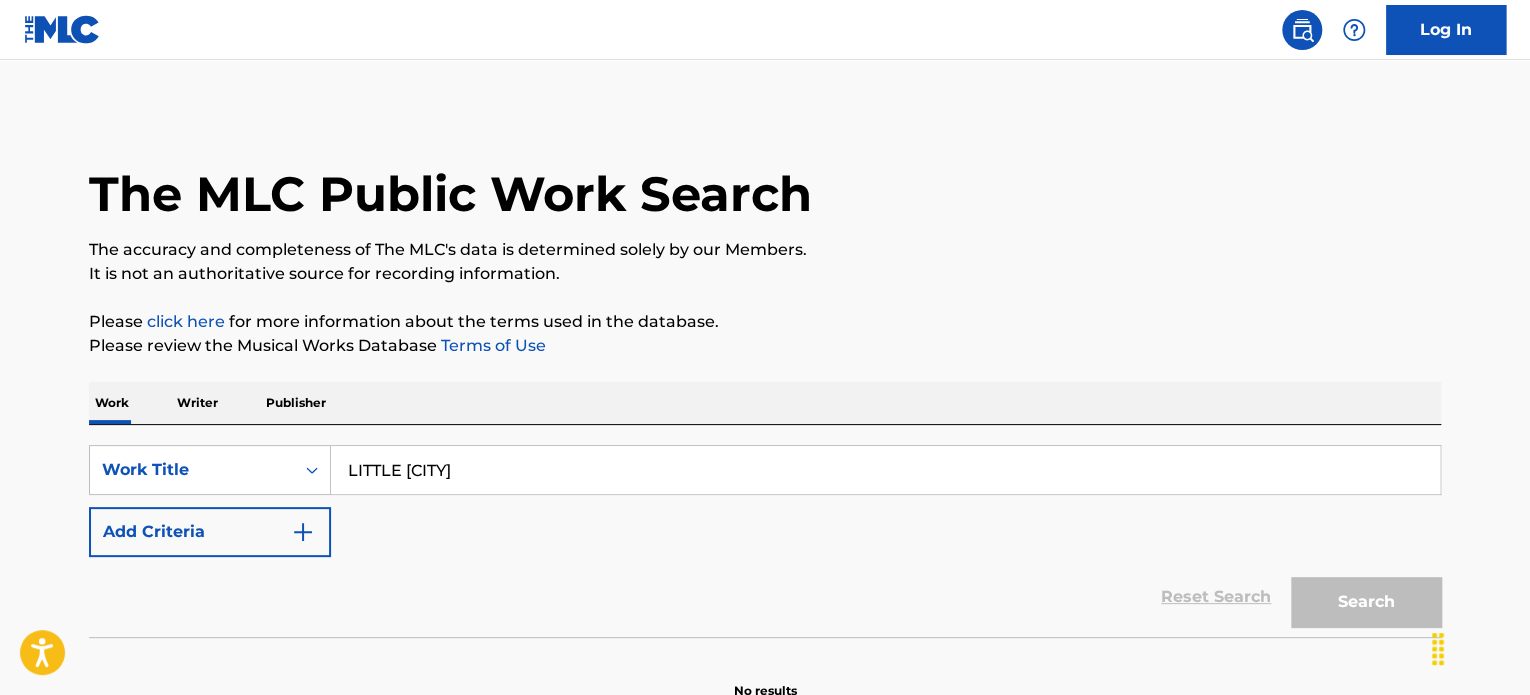 click on "LITTLE [CITY]" at bounding box center [885, 470] 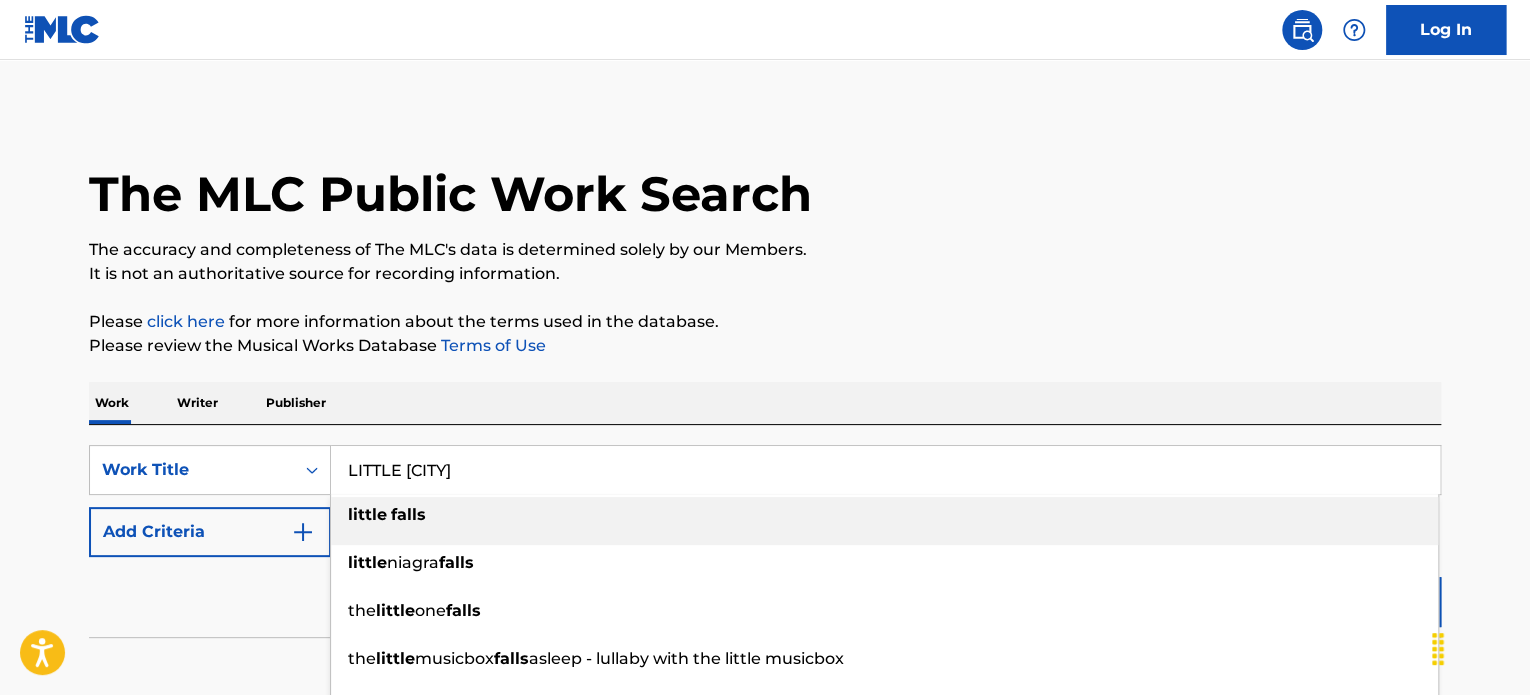 click on "little   [CITY]" at bounding box center [884, 515] 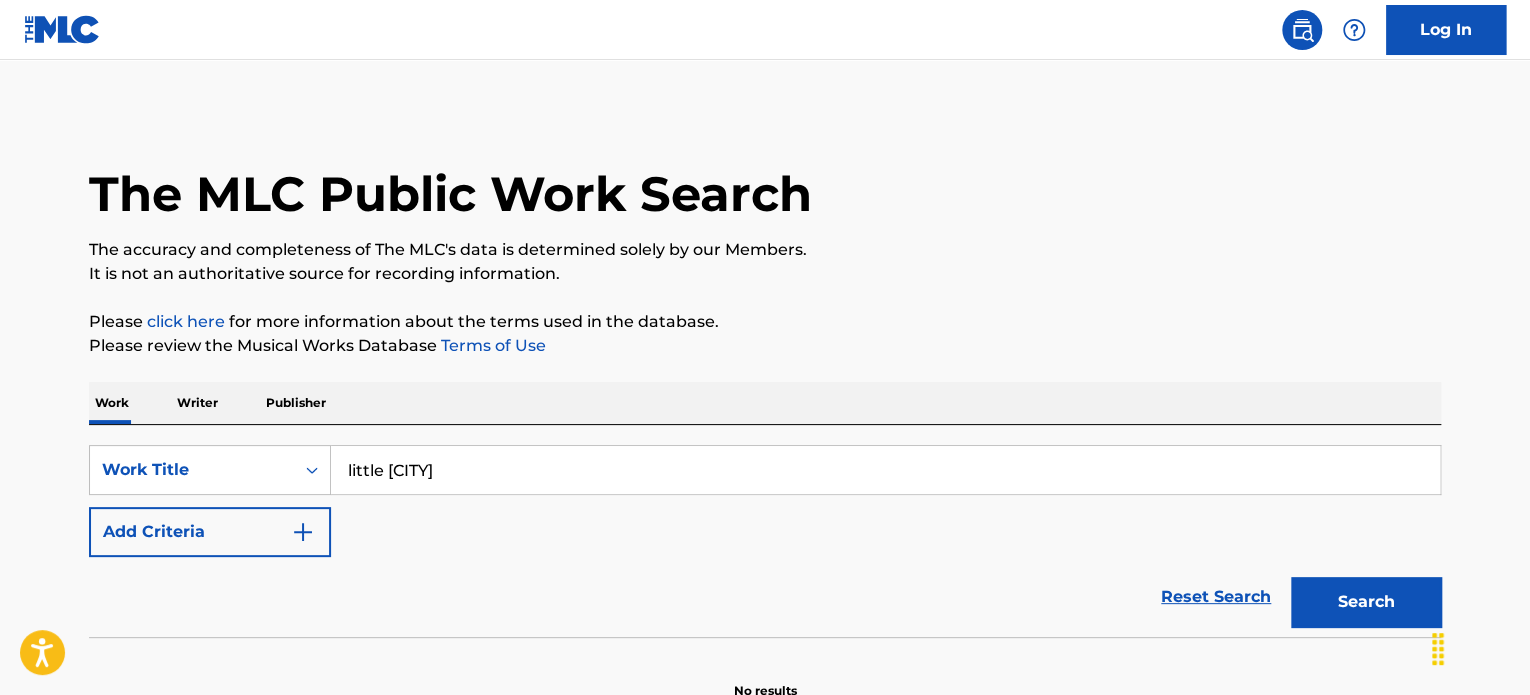 click on "Search" at bounding box center (1366, 602) 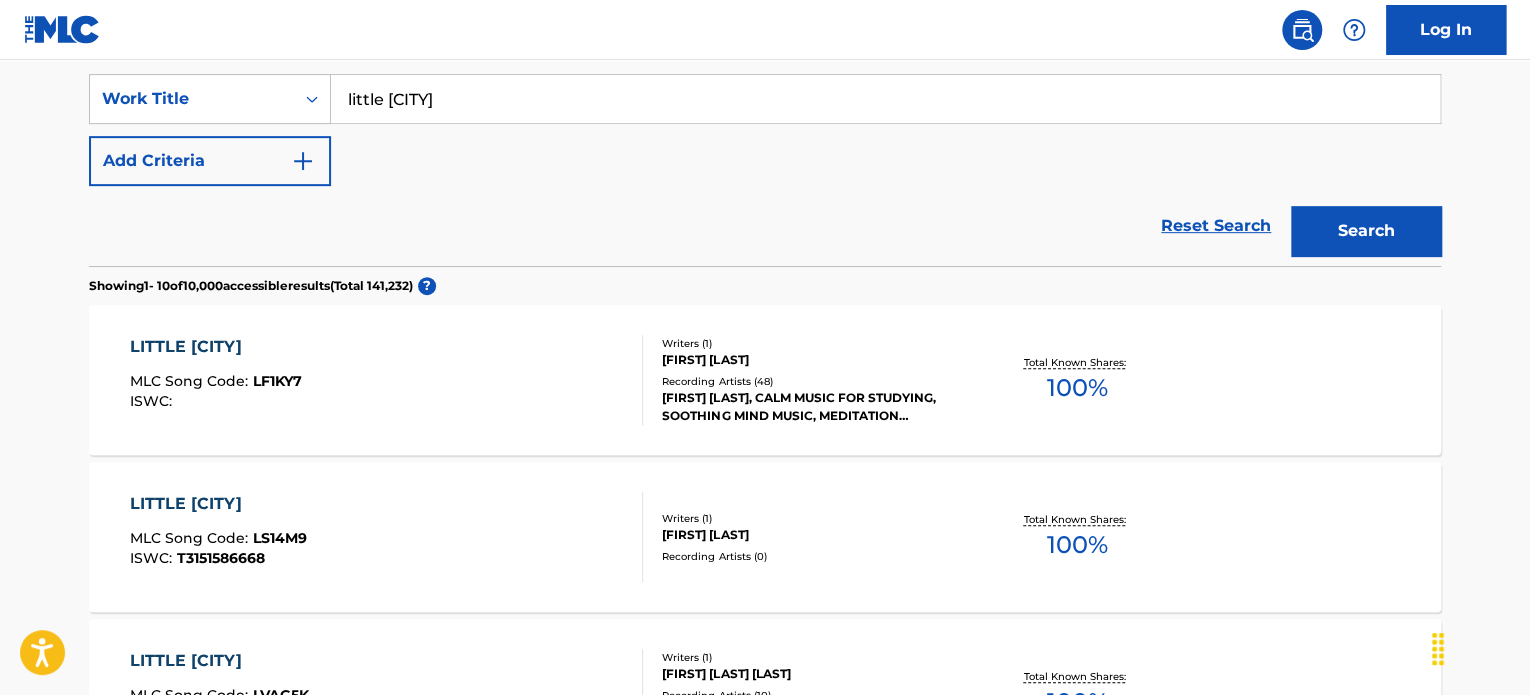 scroll, scrollTop: 376, scrollLeft: 0, axis: vertical 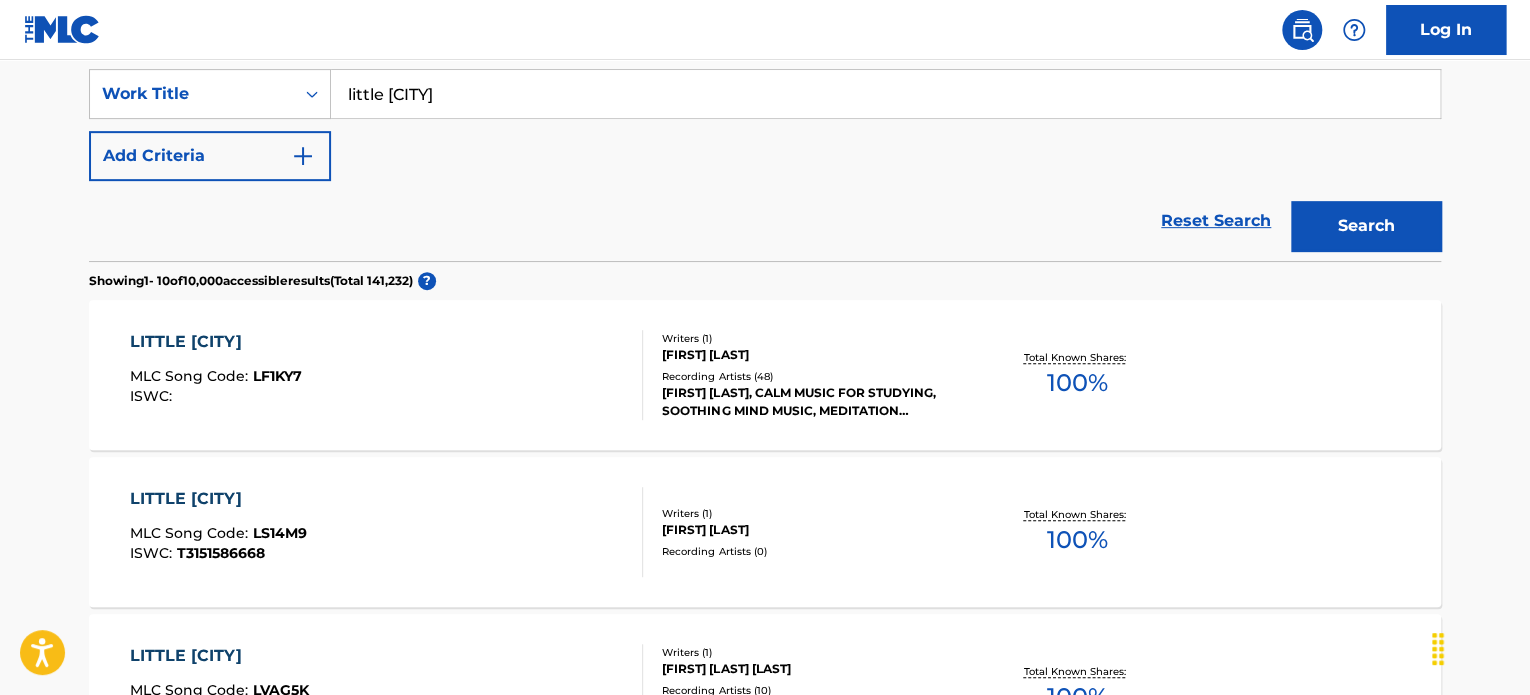 click on "Add Criteria" at bounding box center [210, 156] 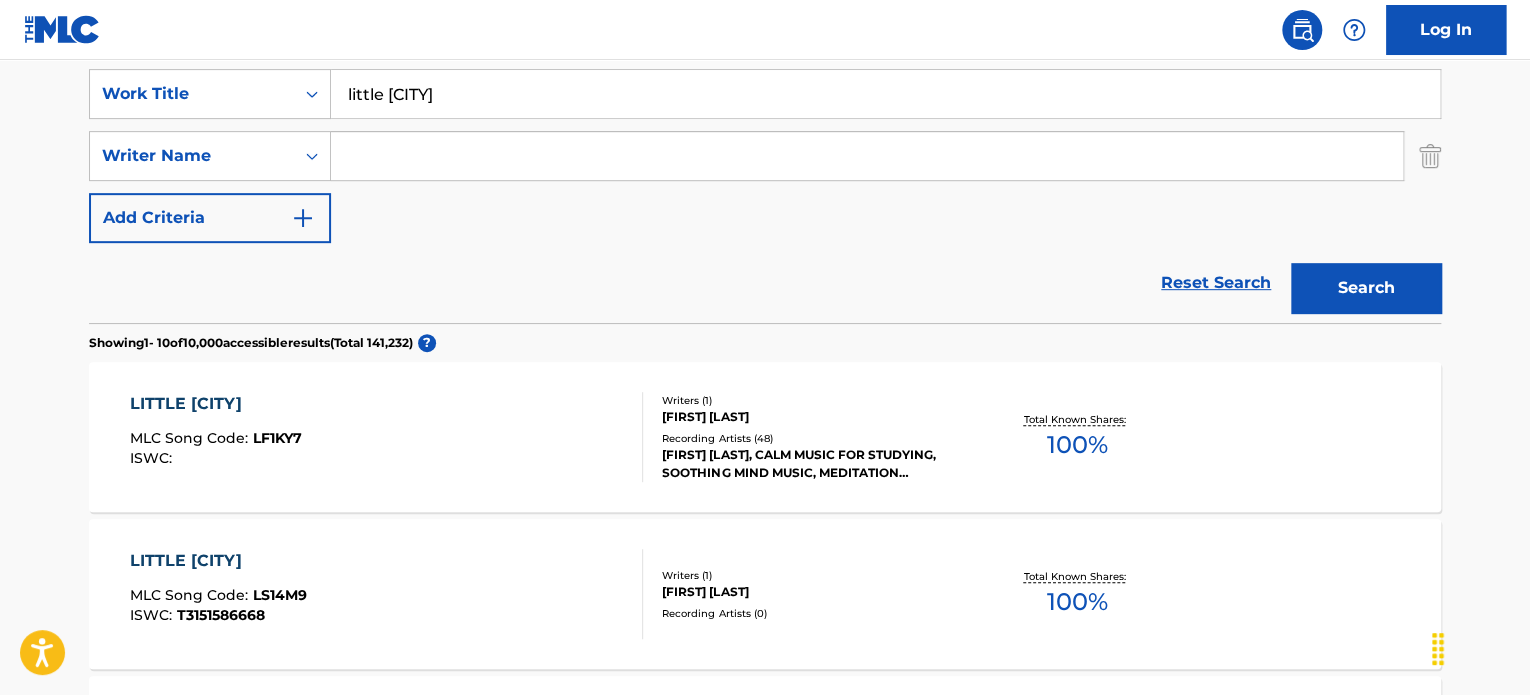 paste on "[FIRST] [LAST]" 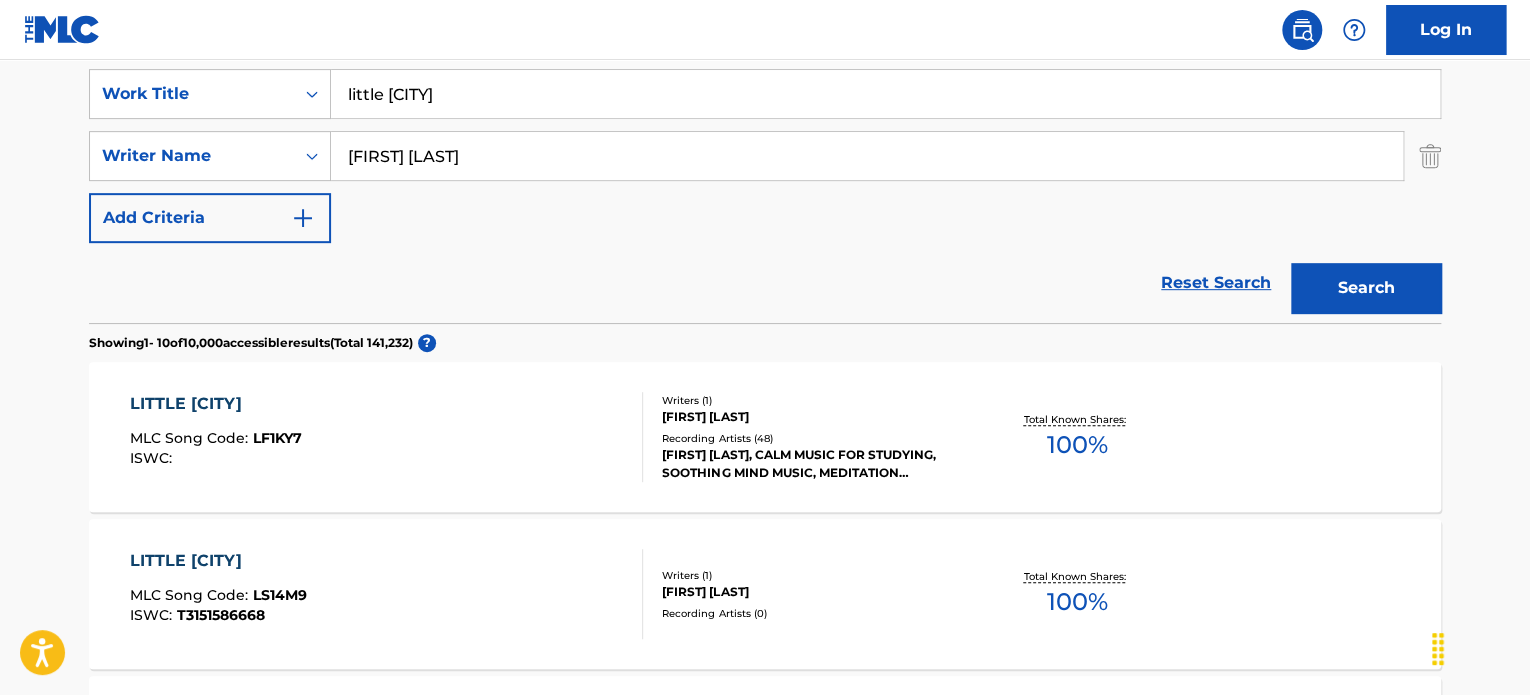 click on "[FIRST] [LAST]" at bounding box center (867, 156) 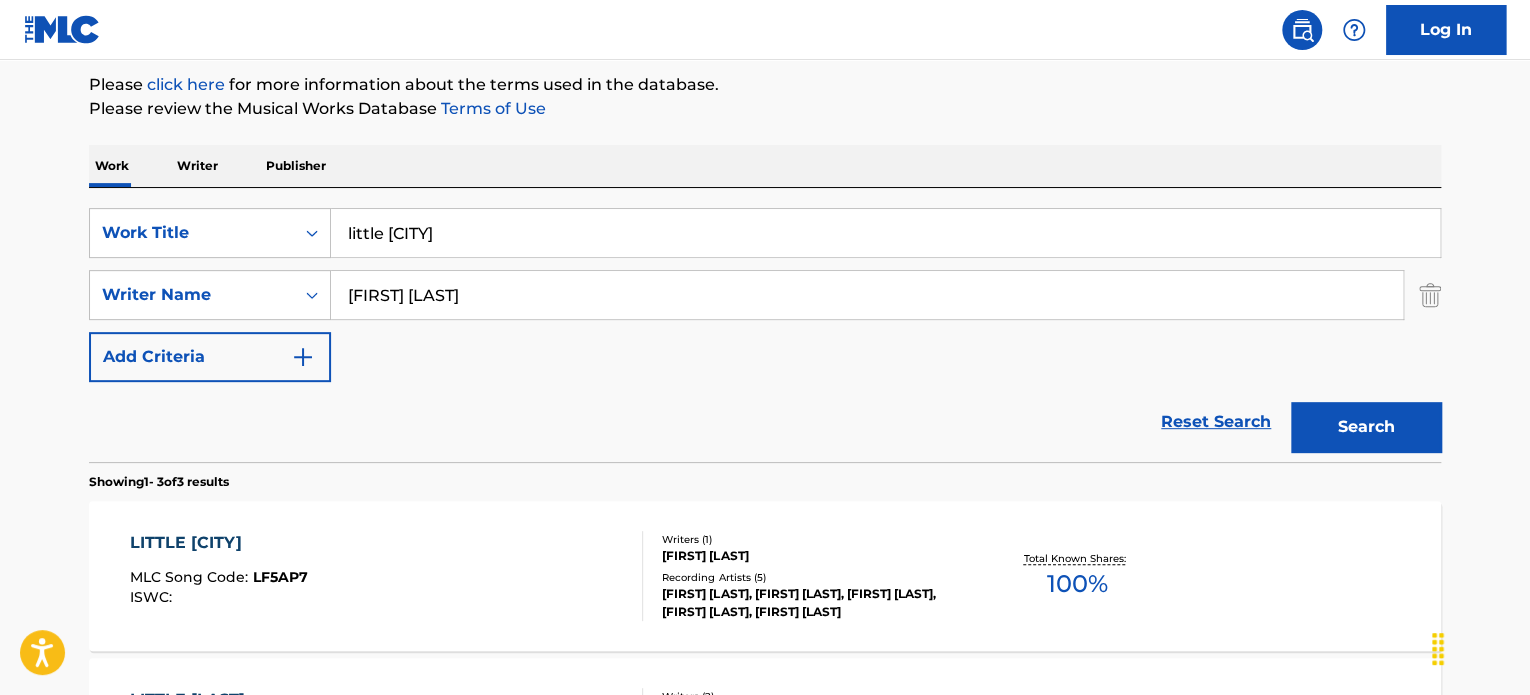 scroll, scrollTop: 376, scrollLeft: 0, axis: vertical 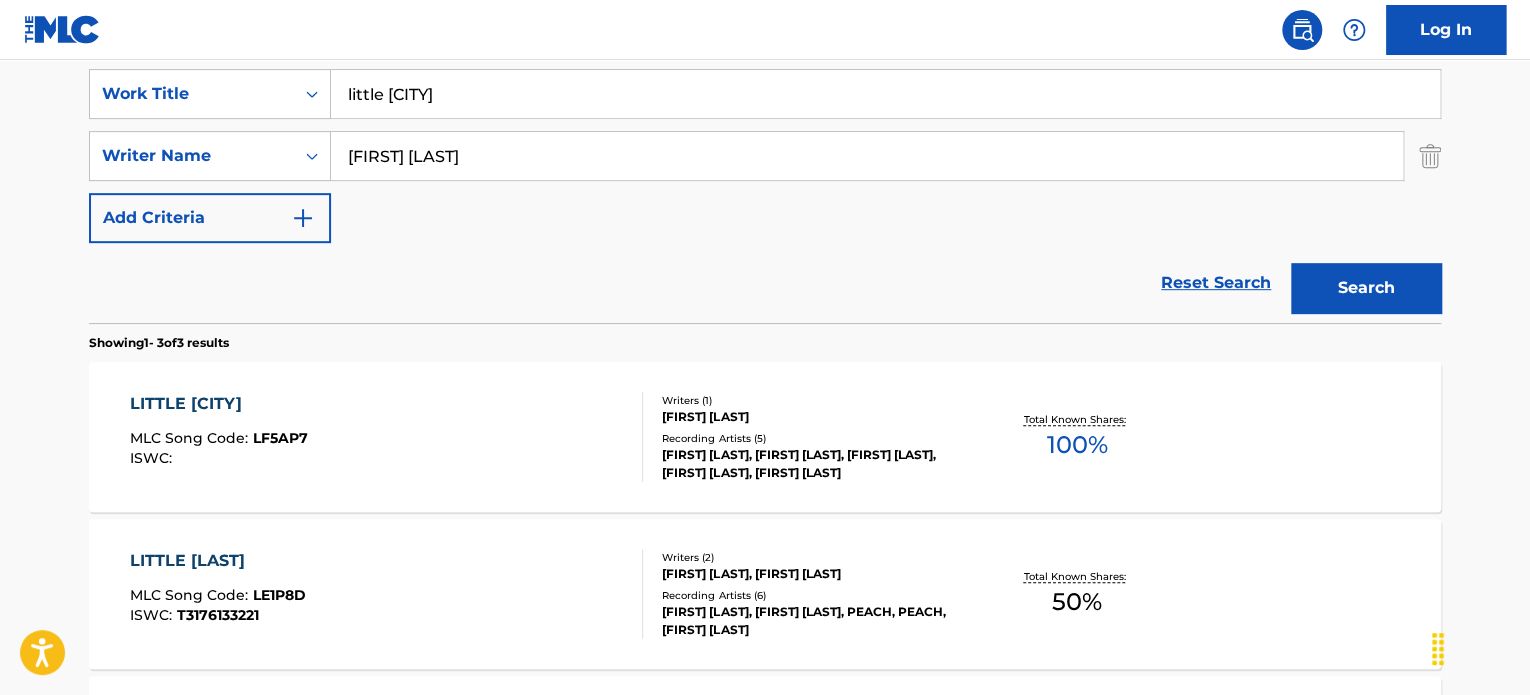 click on "[CITY] MLC Song Code : LF5AP7 ISWC :" at bounding box center [387, 437] 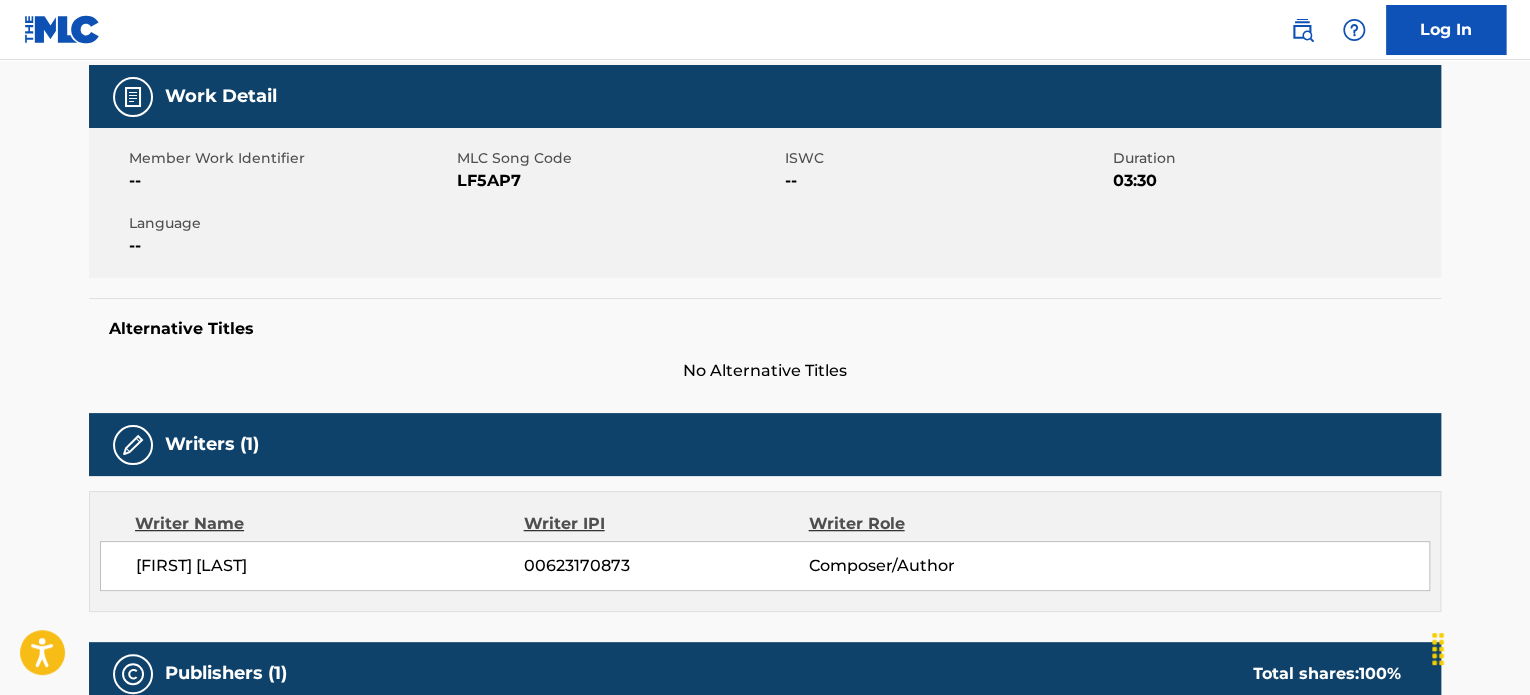 scroll, scrollTop: 400, scrollLeft: 0, axis: vertical 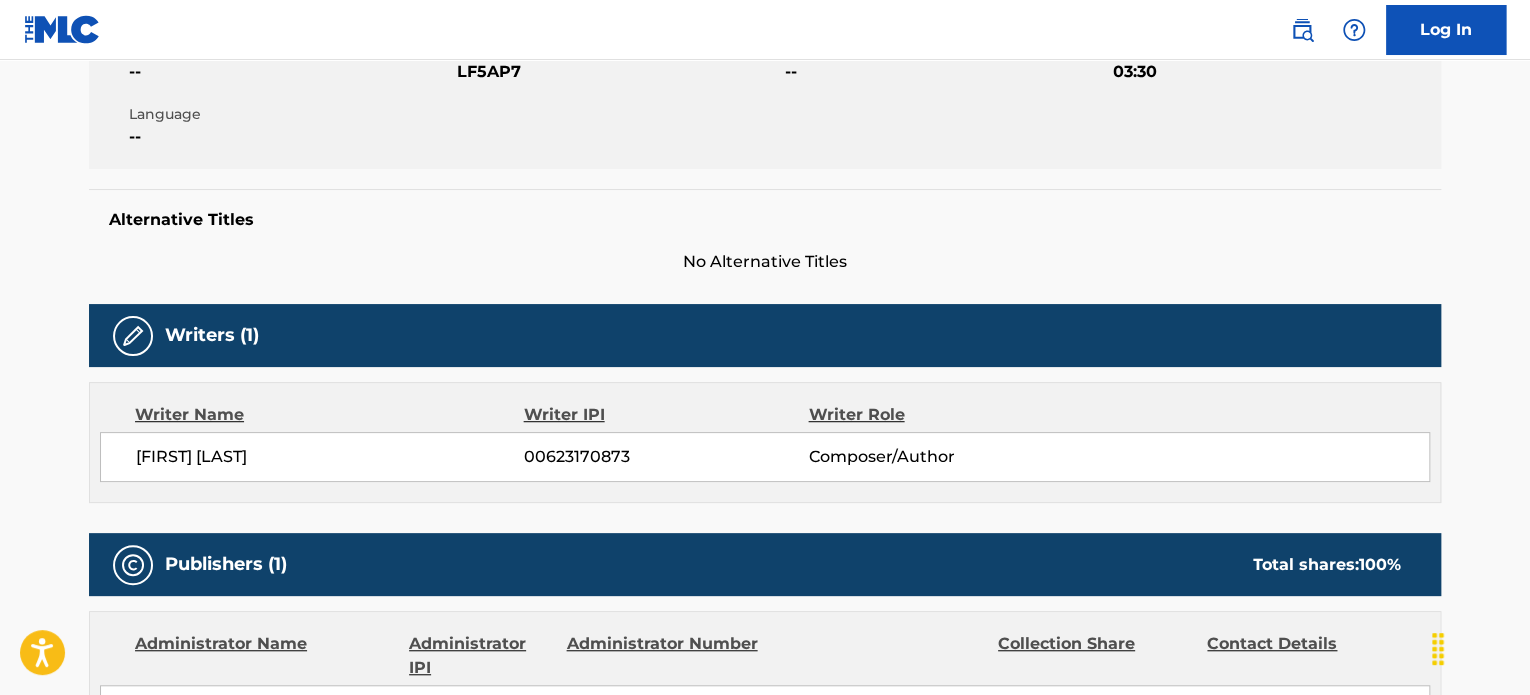 click on "[FIRST] [LAST]" at bounding box center (330, 457) 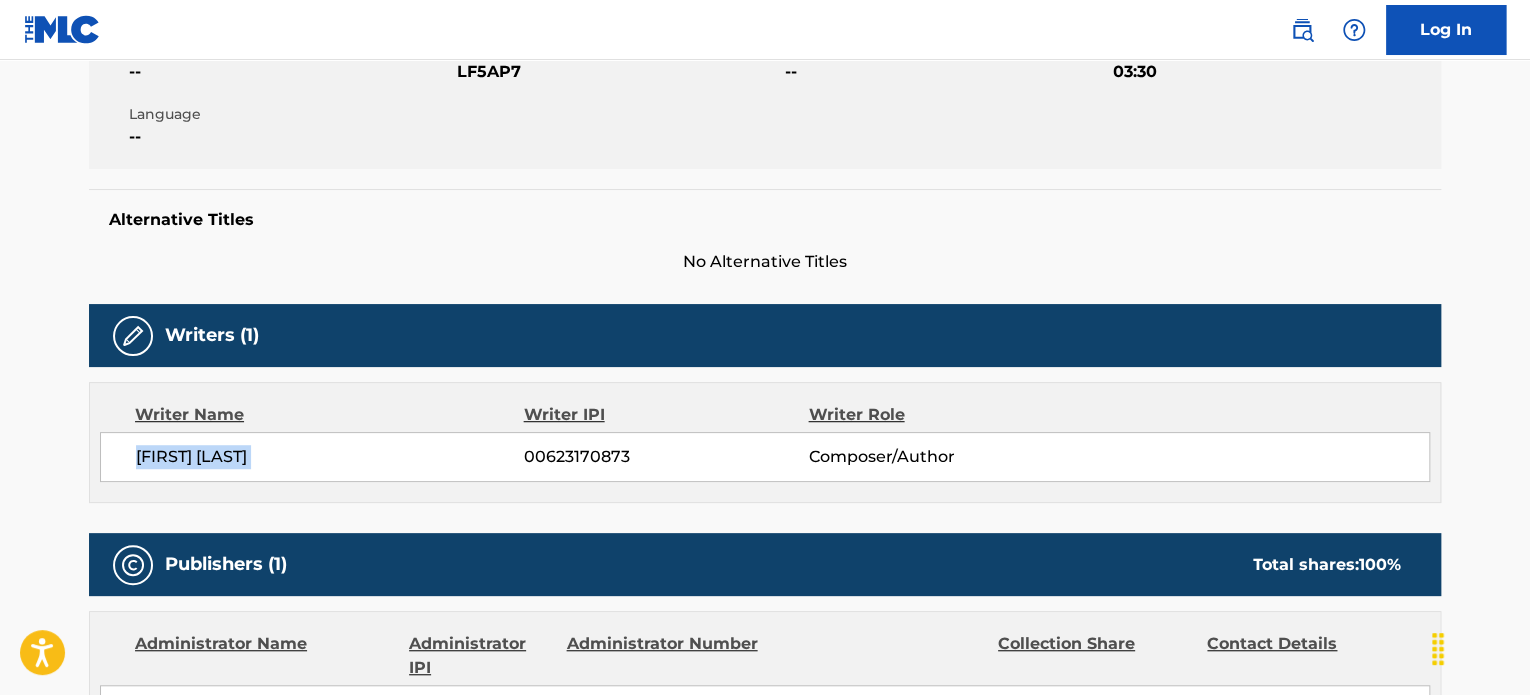click on "[FIRST] [LAST]" at bounding box center [330, 457] 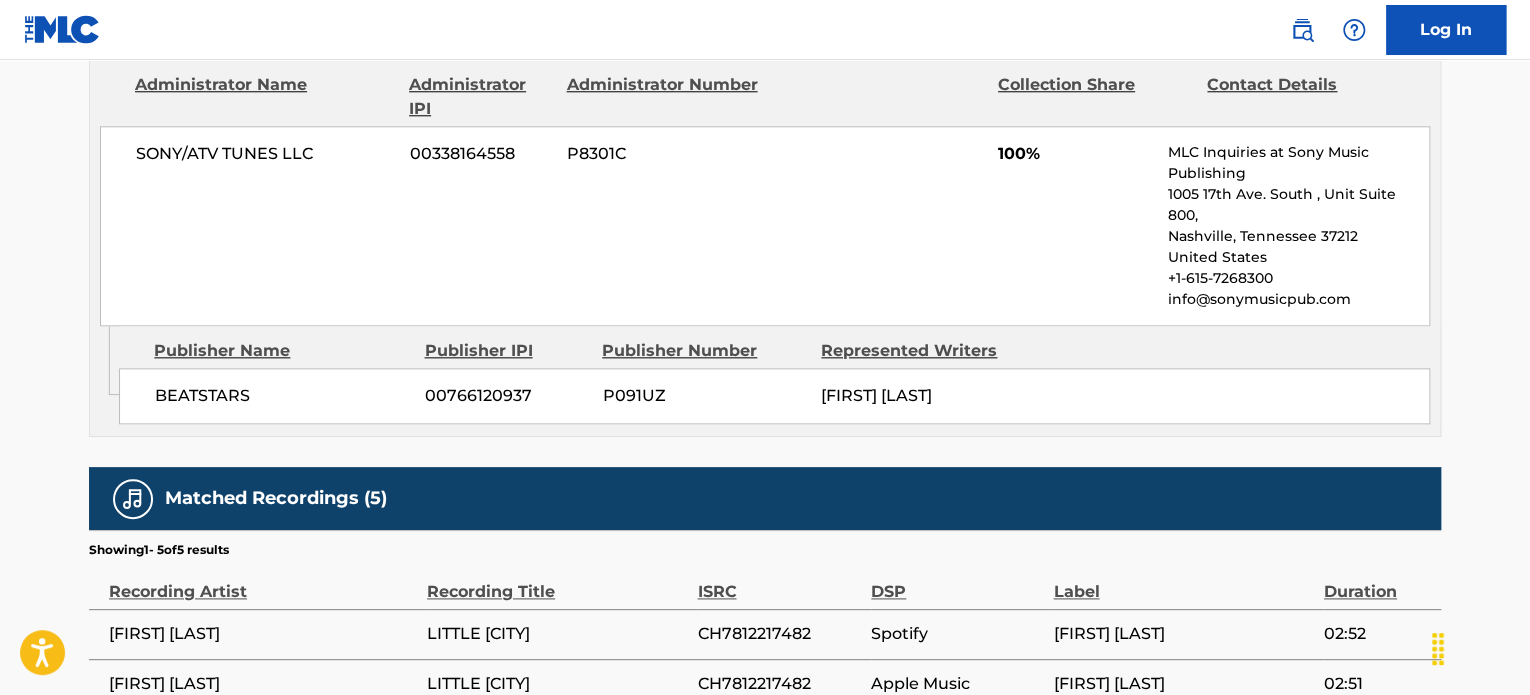 scroll, scrollTop: 1126, scrollLeft: 0, axis: vertical 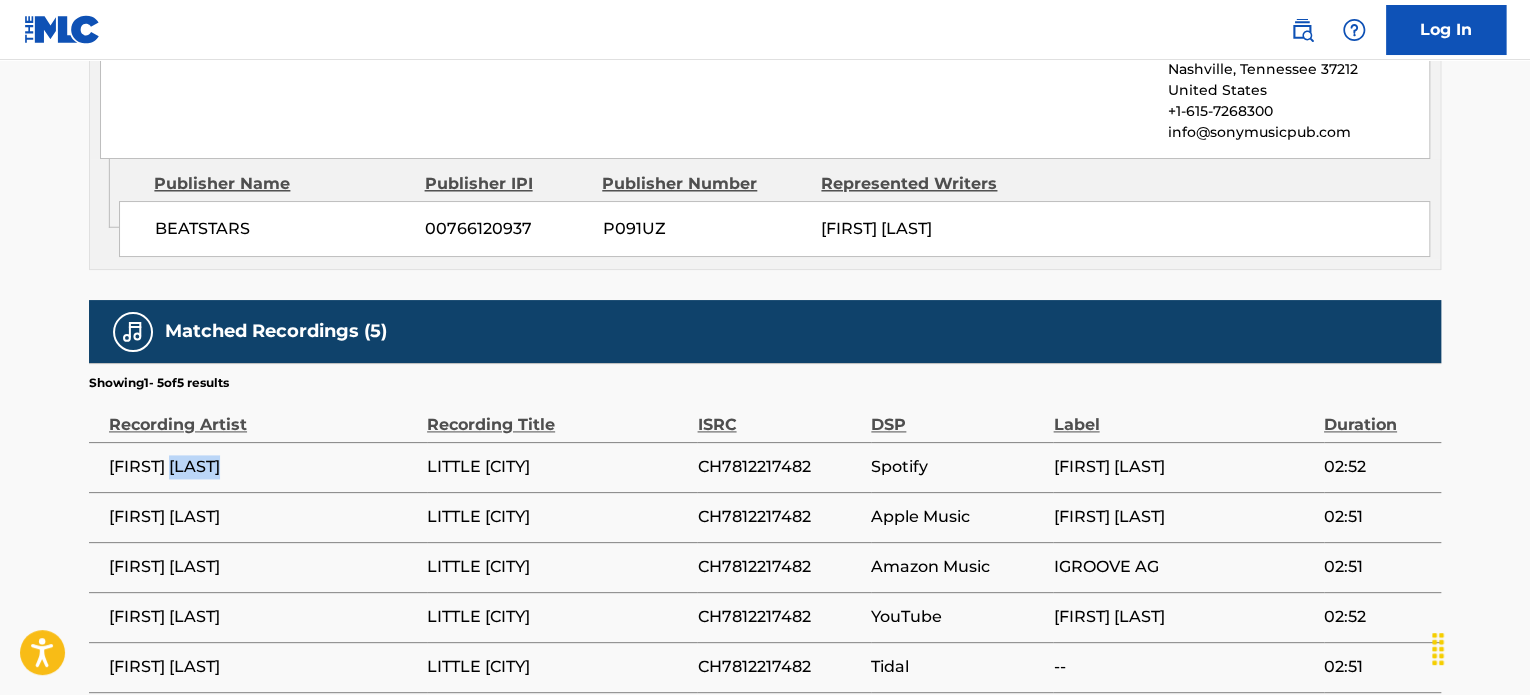 drag, startPoint x: 263, startPoint y: 437, endPoint x: 192, endPoint y: 437, distance: 71 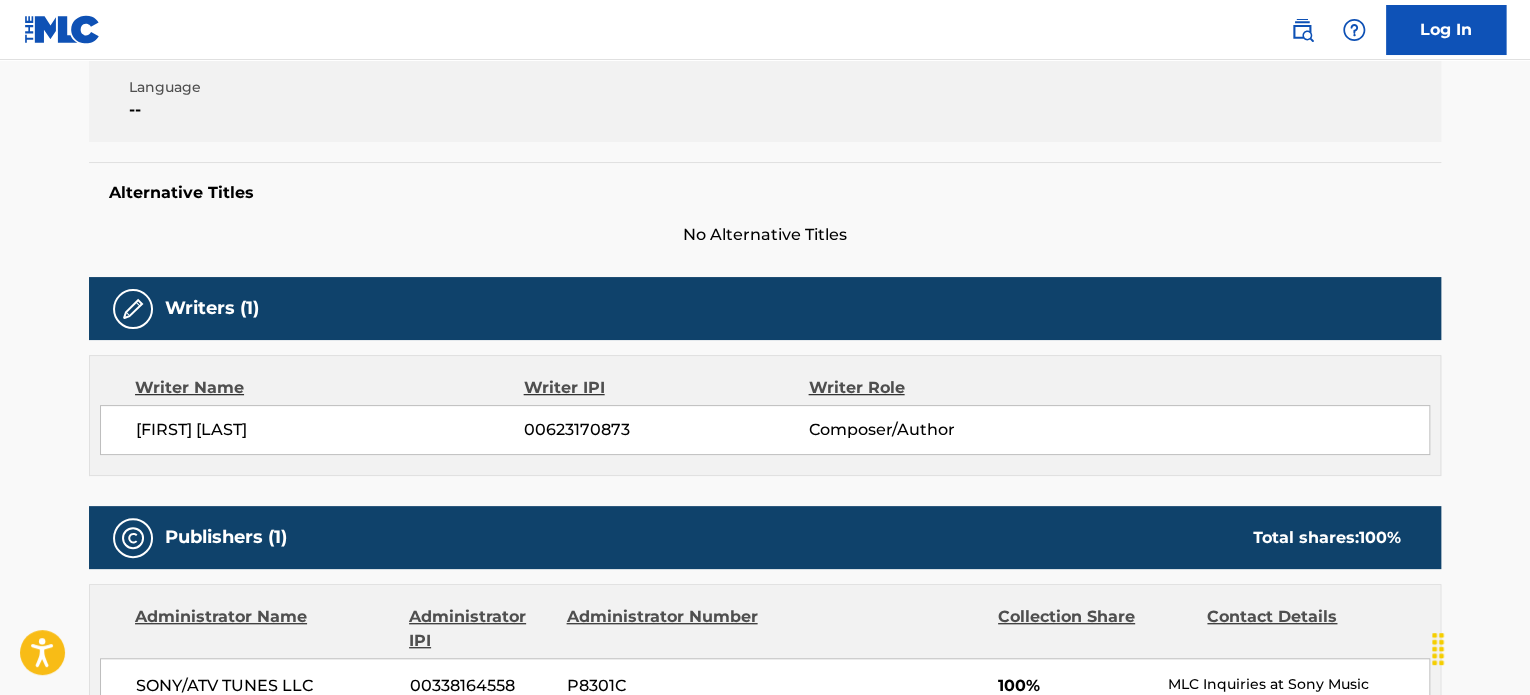 scroll, scrollTop: 426, scrollLeft: 0, axis: vertical 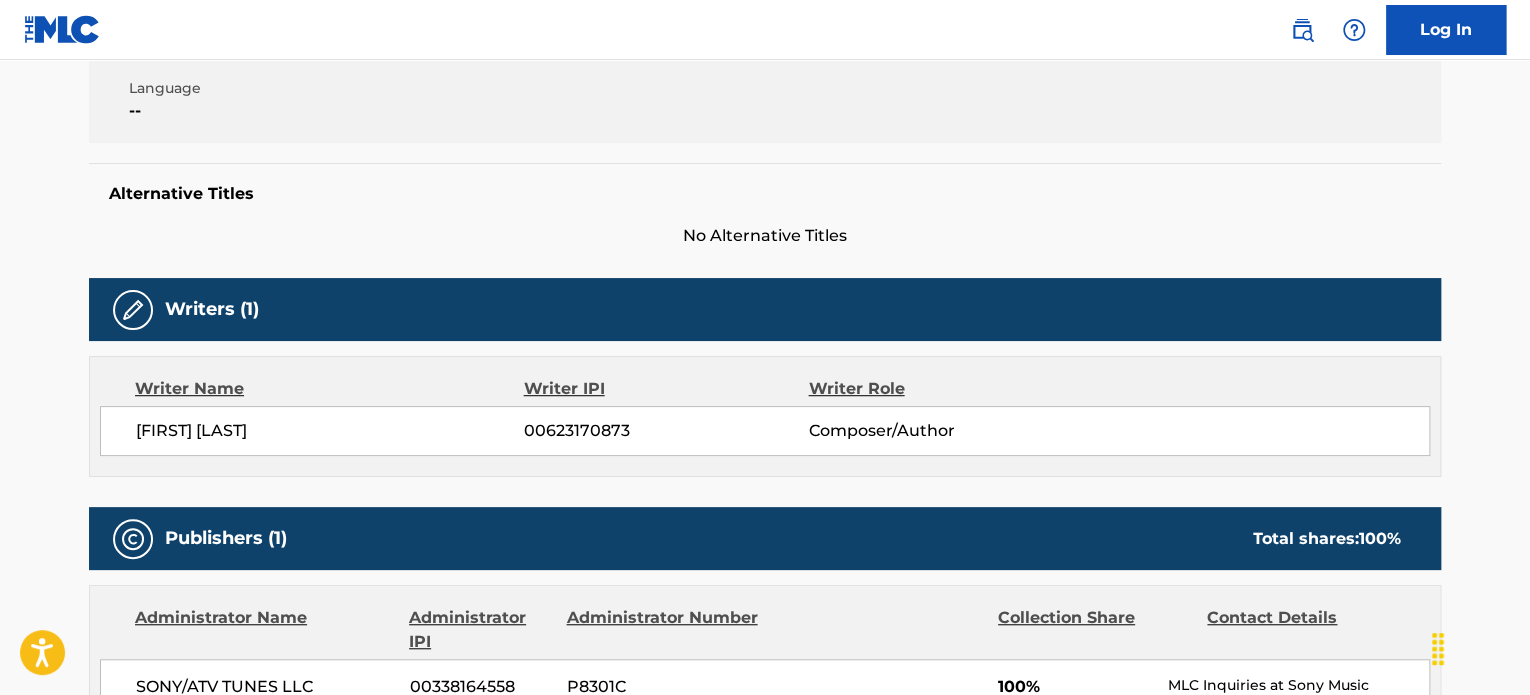 drag, startPoint x: 344, startPoint y: 435, endPoint x: 280, endPoint y: 434, distance: 64.00781 